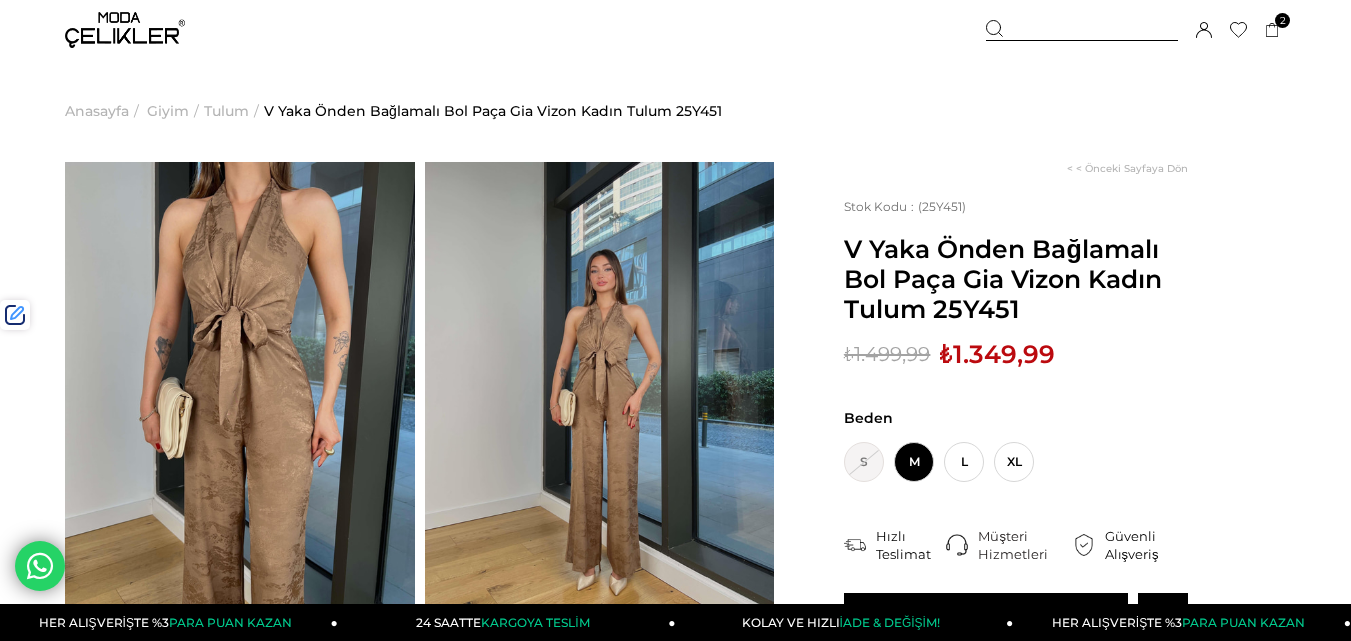 scroll, scrollTop: 0, scrollLeft: 0, axis: both 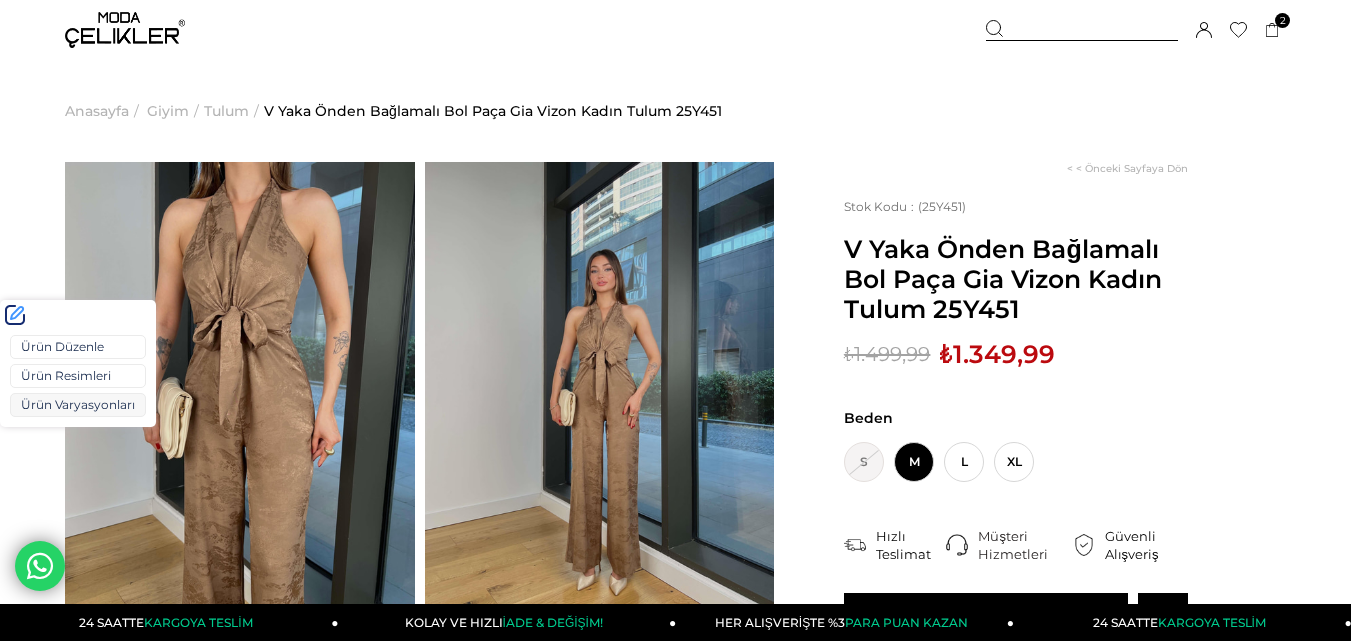 click on "Ürün Varyasyonları" at bounding box center [78, 405] 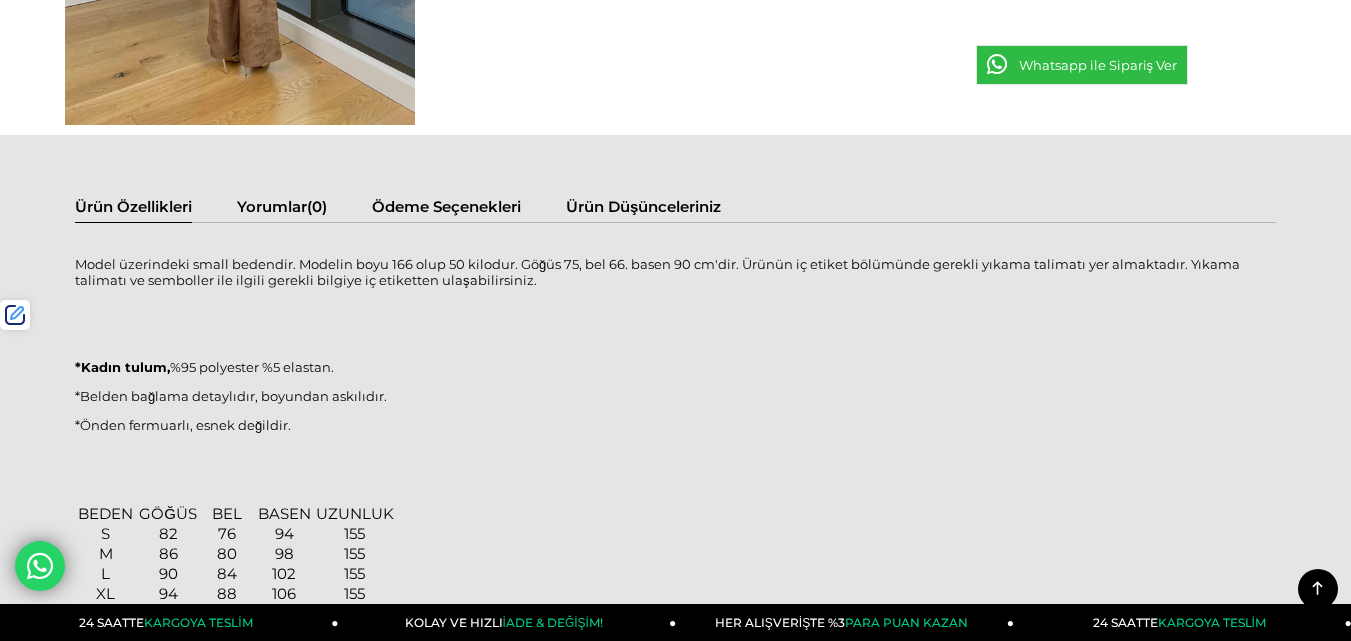 scroll, scrollTop: 1100, scrollLeft: 0, axis: vertical 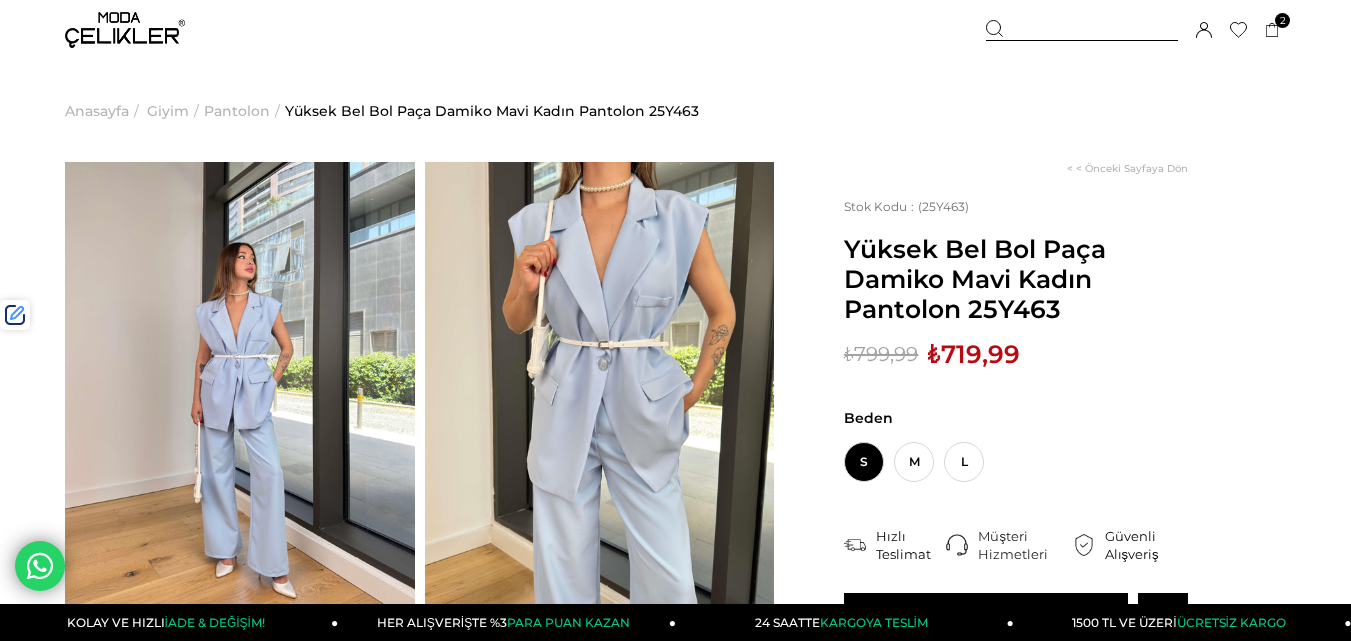drag, startPoint x: 1048, startPoint y: 23, endPoint x: 1021, endPoint y: 49, distance: 37.48333 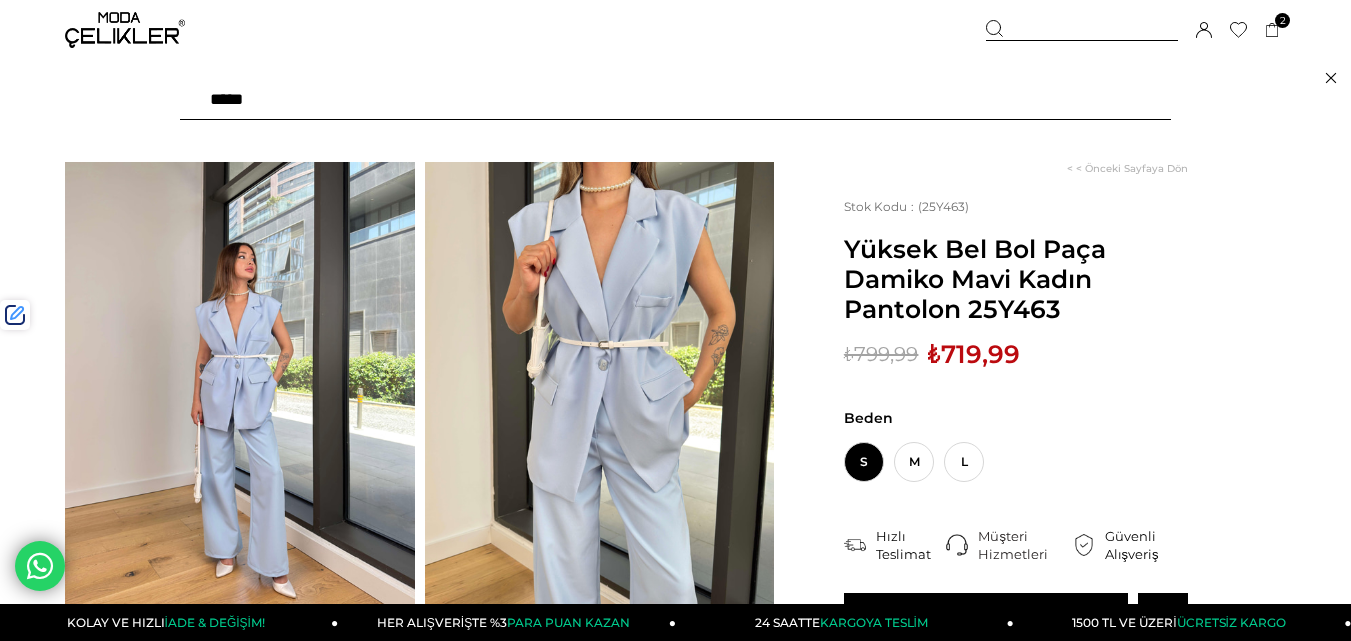 paste on "******" 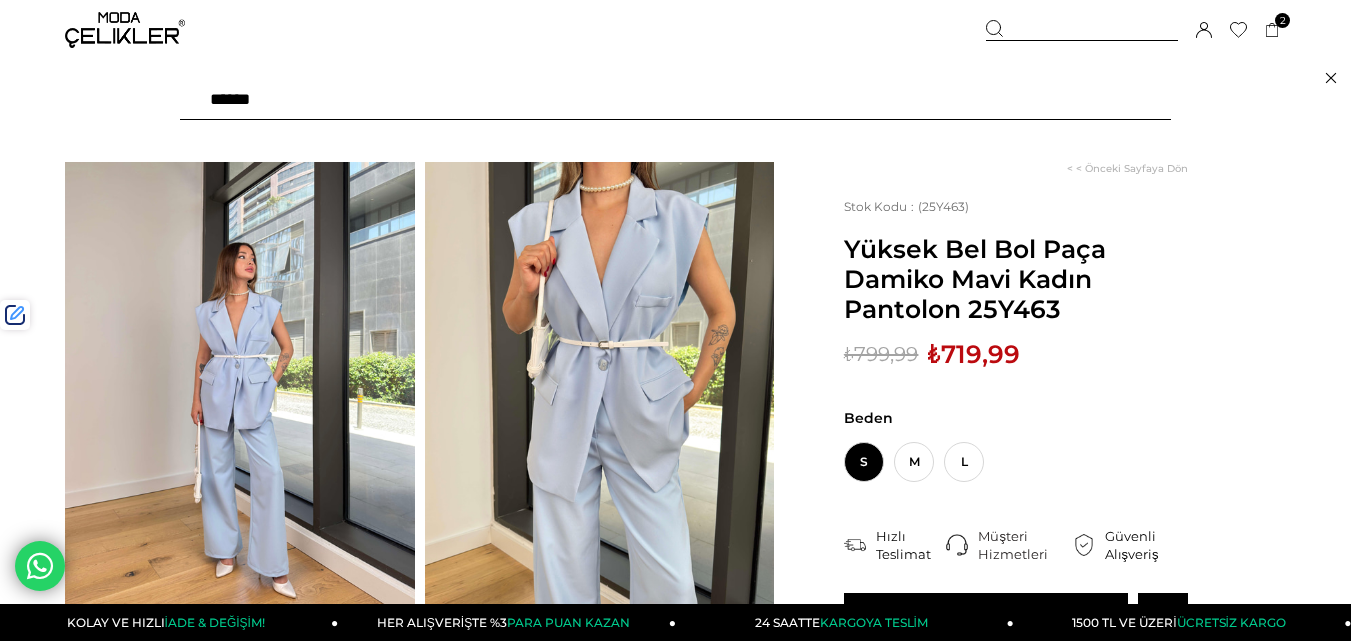 type on "******" 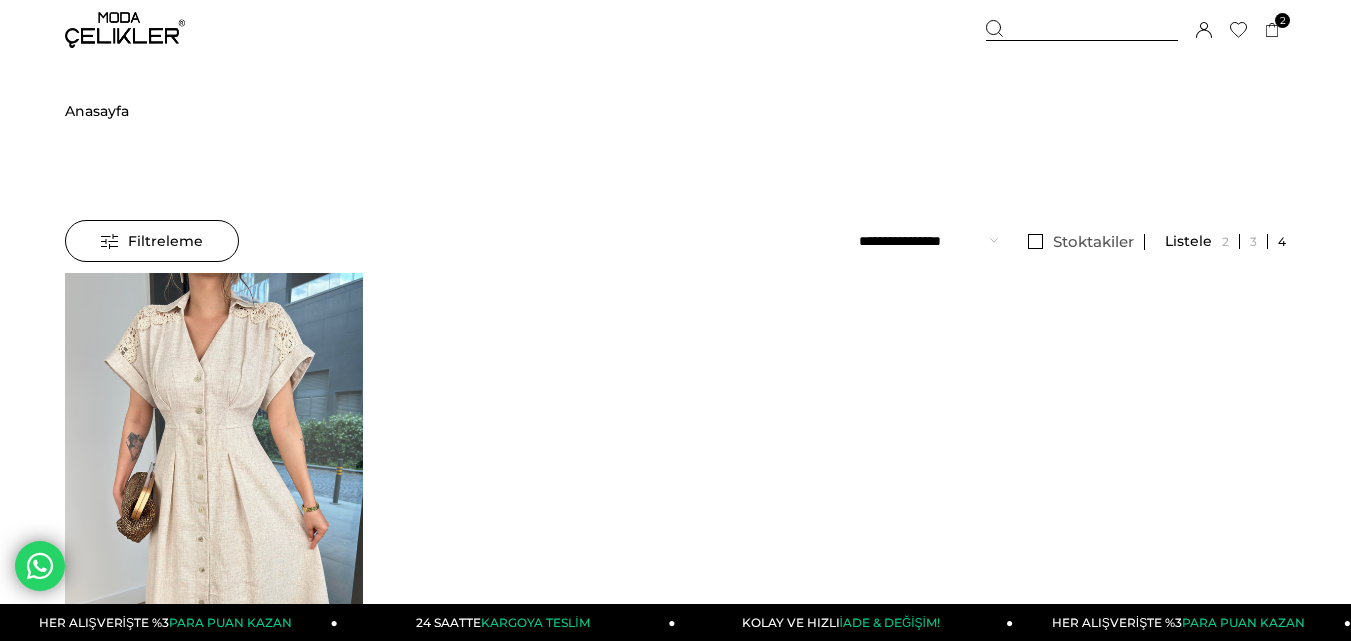 scroll, scrollTop: 0, scrollLeft: 0, axis: both 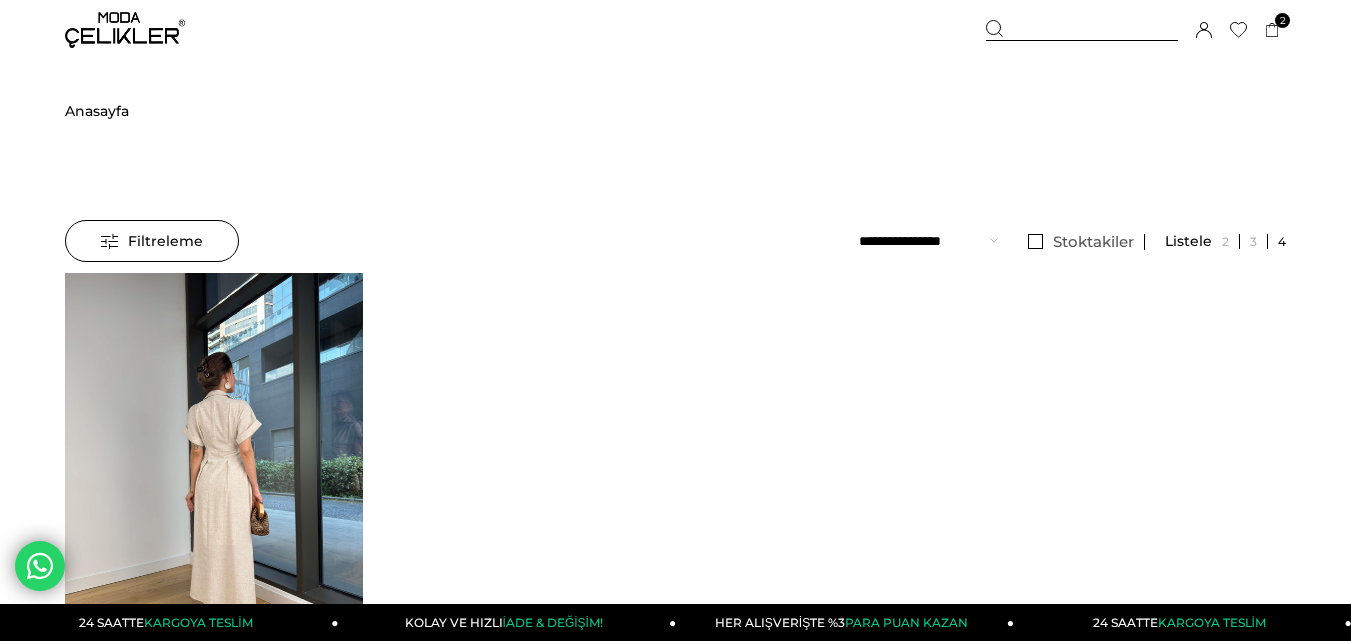 click at bounding box center [214, 471] 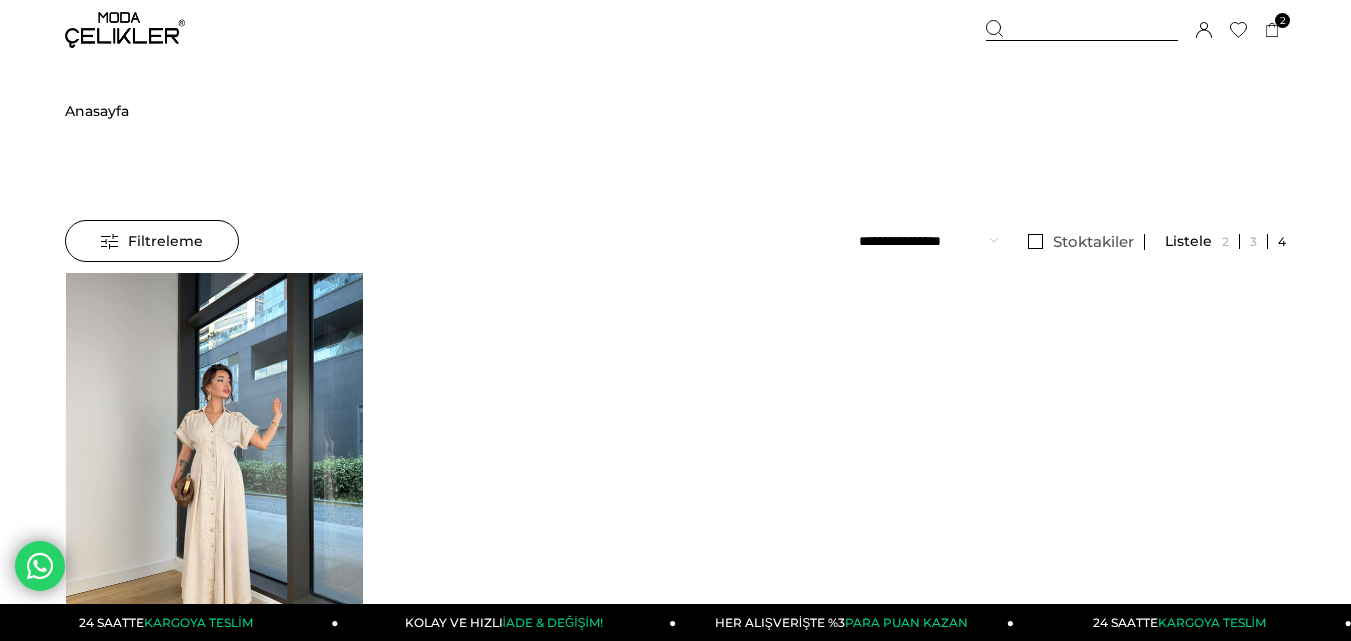click at bounding box center (65, 471) 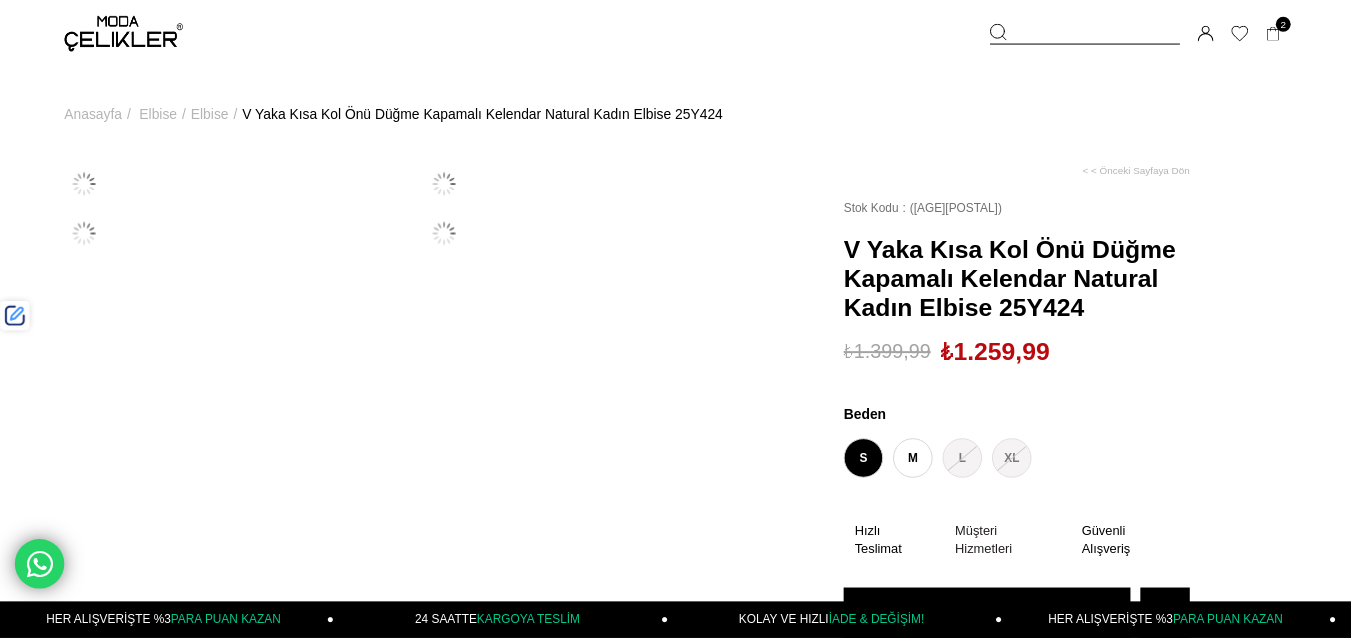 scroll, scrollTop: 0, scrollLeft: 0, axis: both 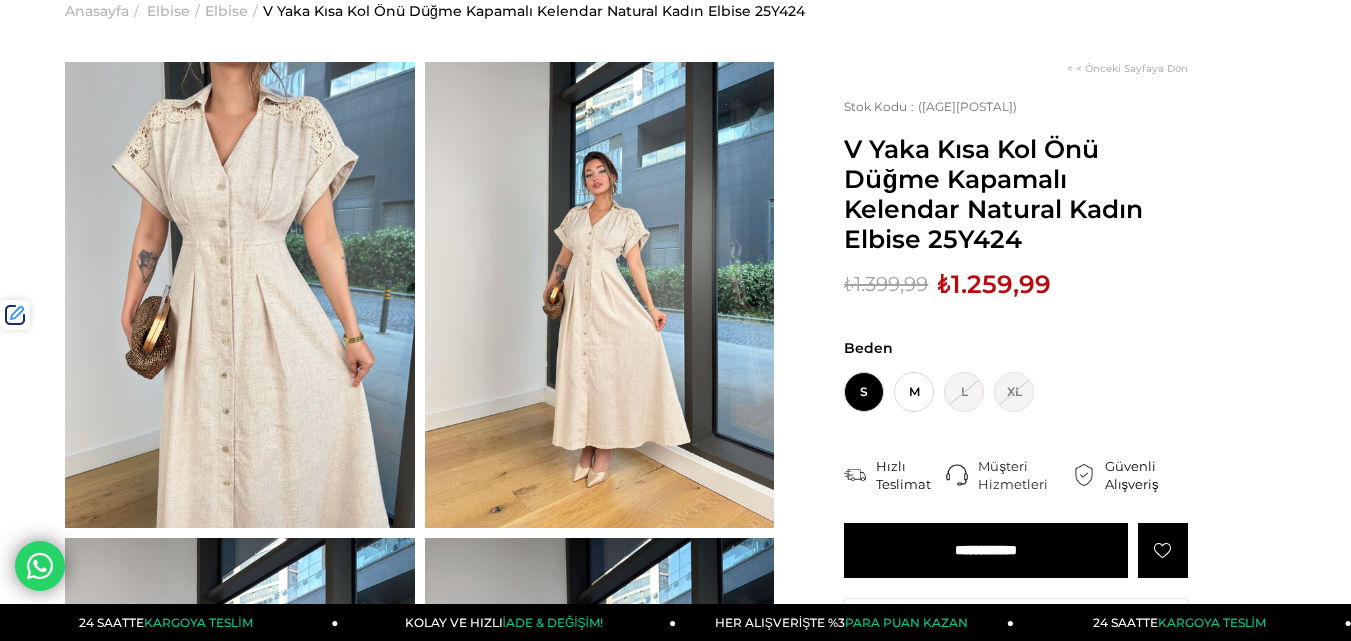 click on "₺1.259,99" at bounding box center (994, 284) 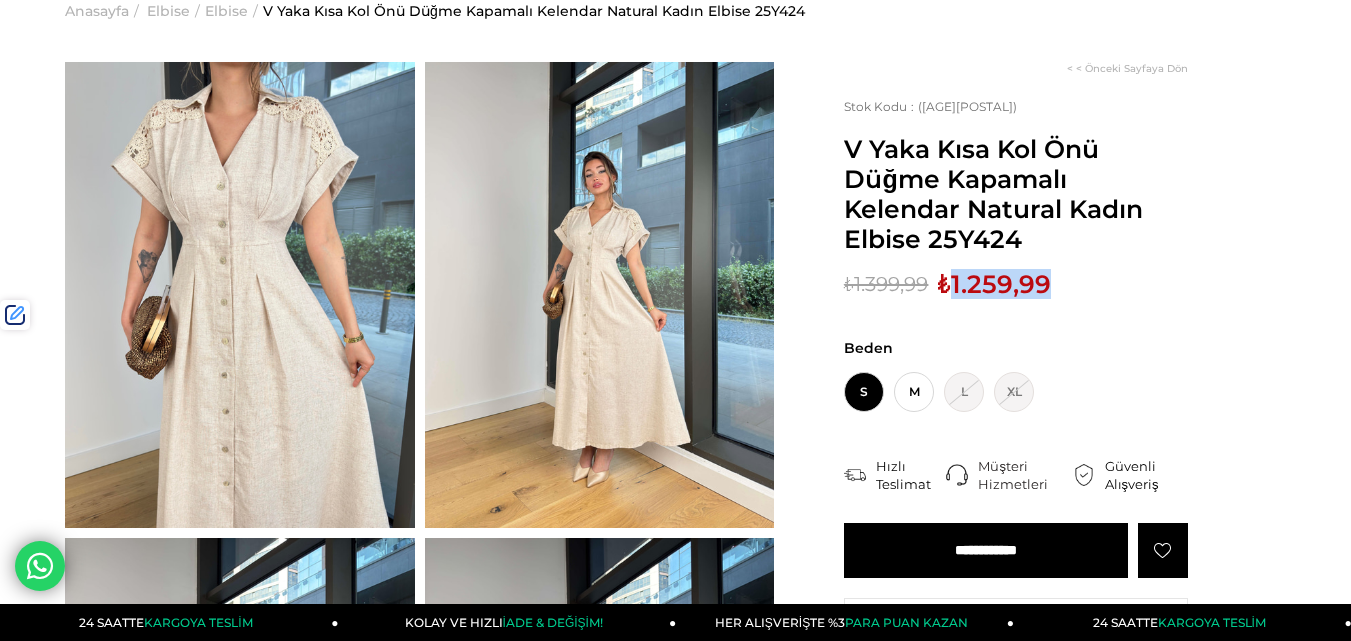 click on "₺1.259,99" at bounding box center [994, 284] 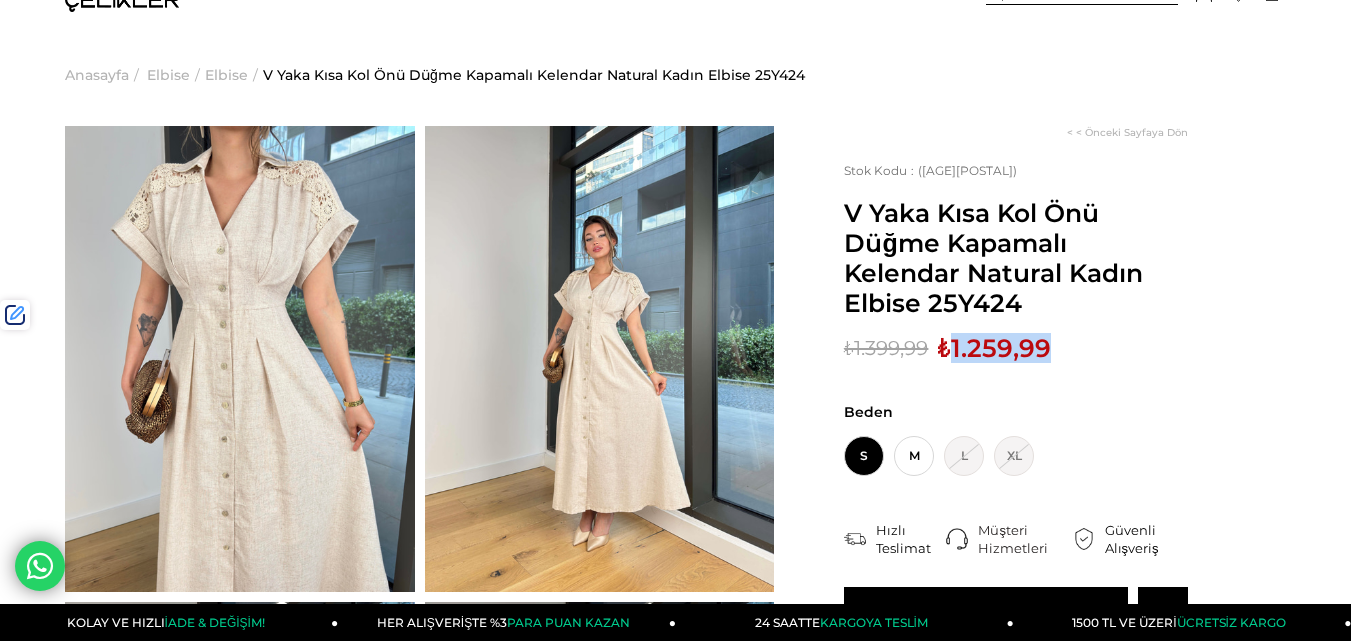 scroll, scrollTop: 0, scrollLeft: 0, axis: both 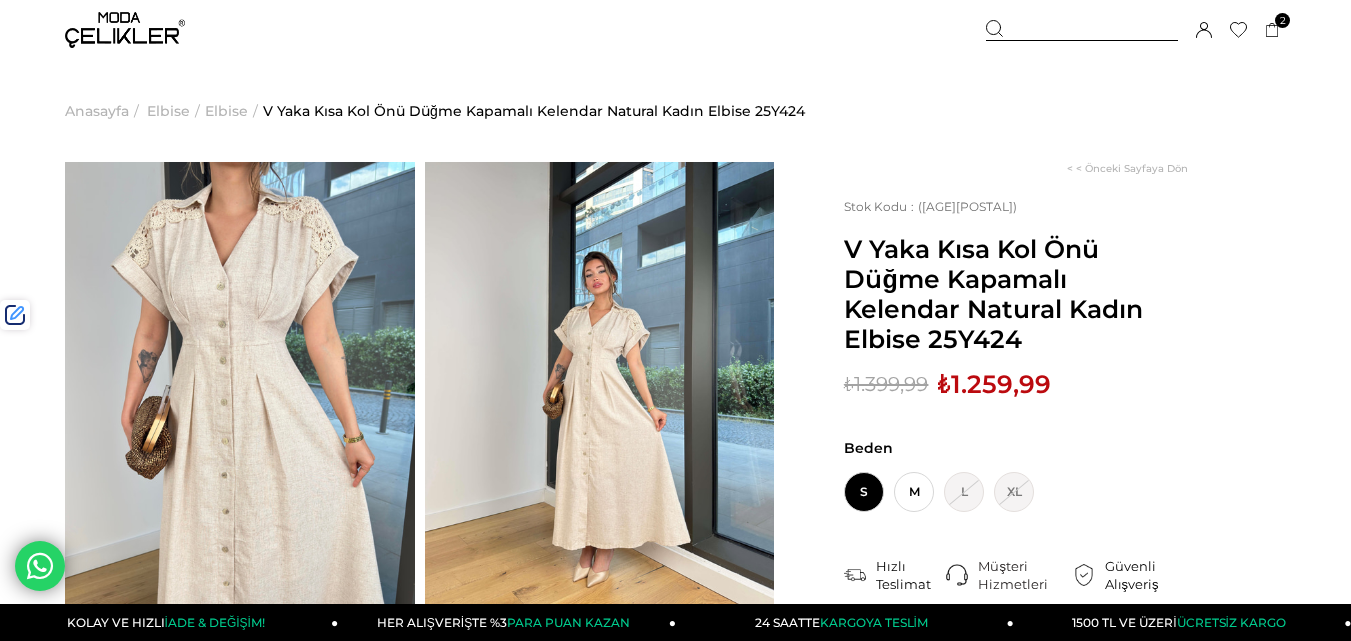 click at bounding box center (1082, 30) 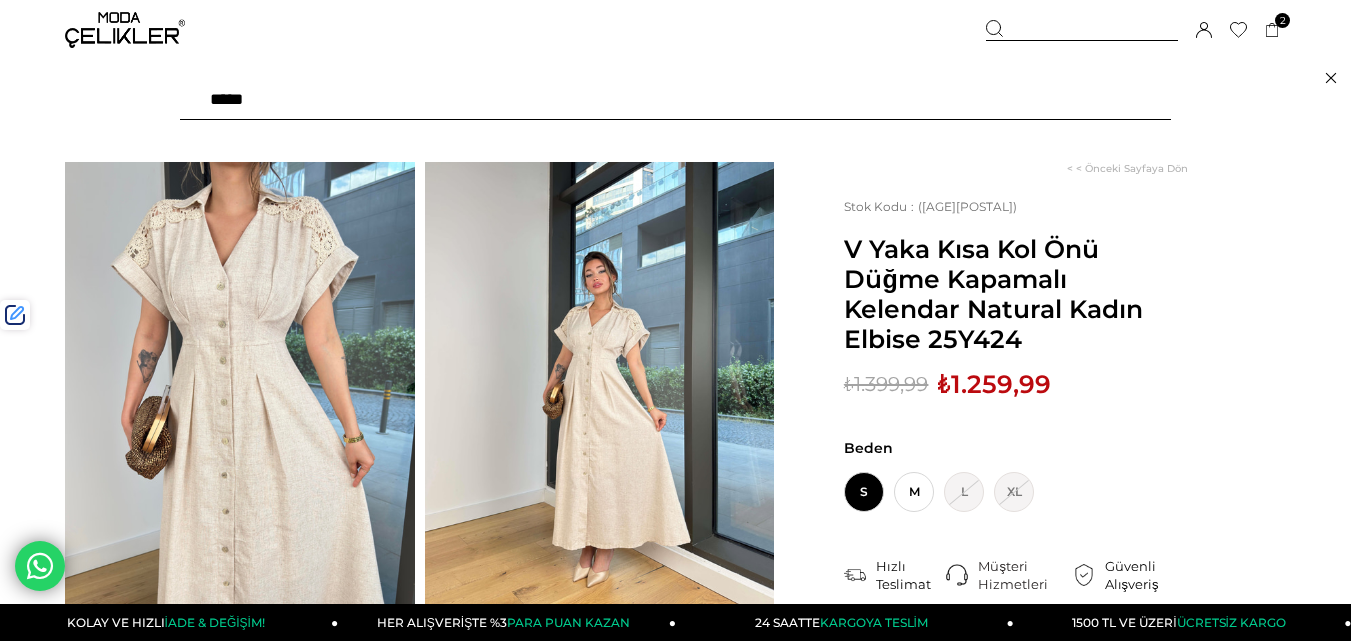 click at bounding box center [675, 100] 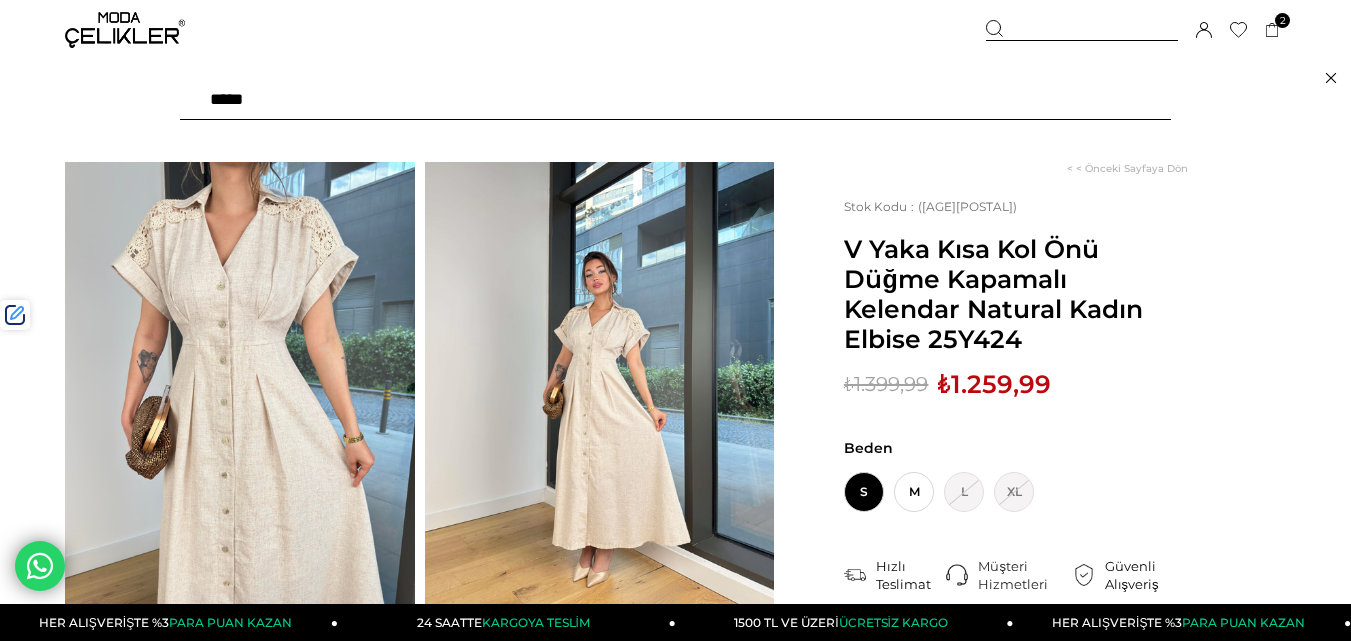 type on "*****" 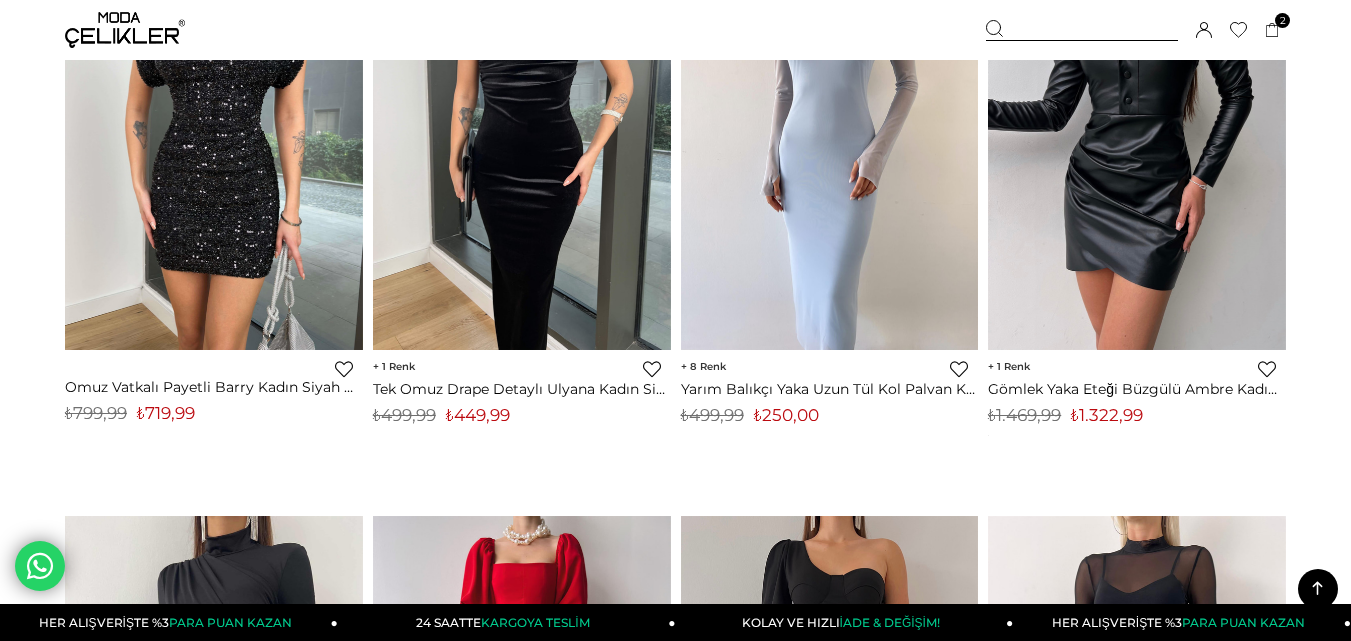 scroll, scrollTop: 1800, scrollLeft: 0, axis: vertical 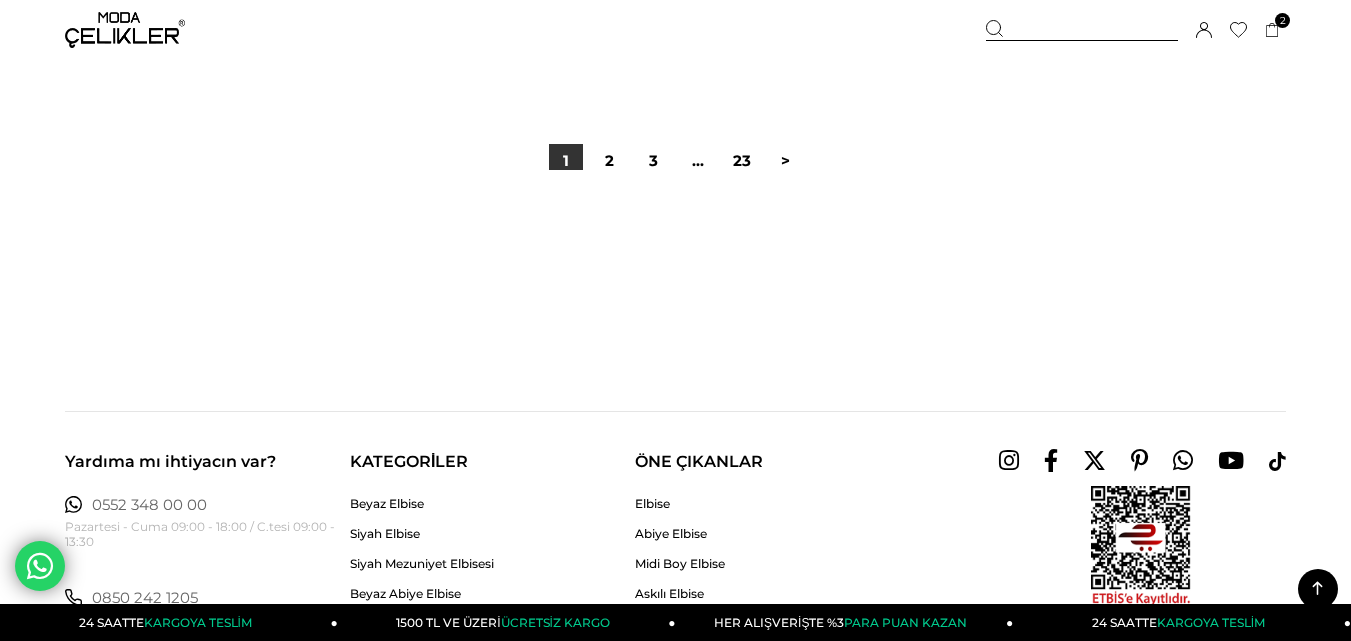 click at bounding box center (675, 234) 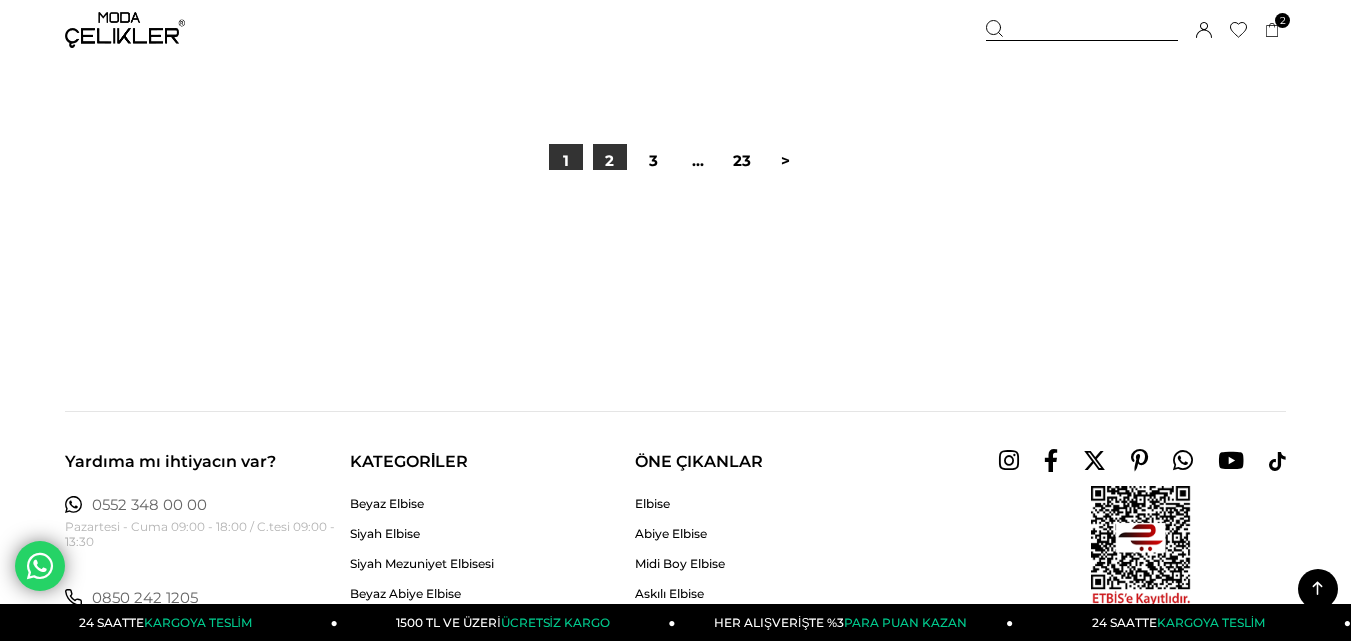click on "2" at bounding box center [610, 161] 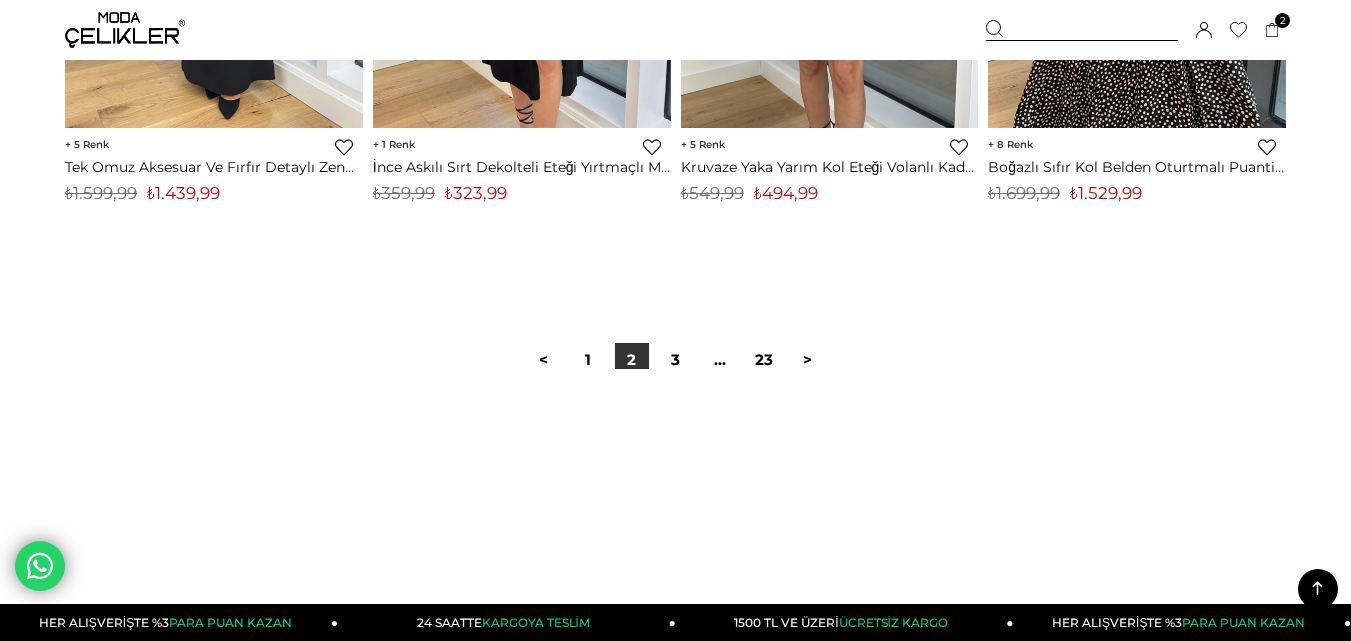 scroll, scrollTop: 11300, scrollLeft: 0, axis: vertical 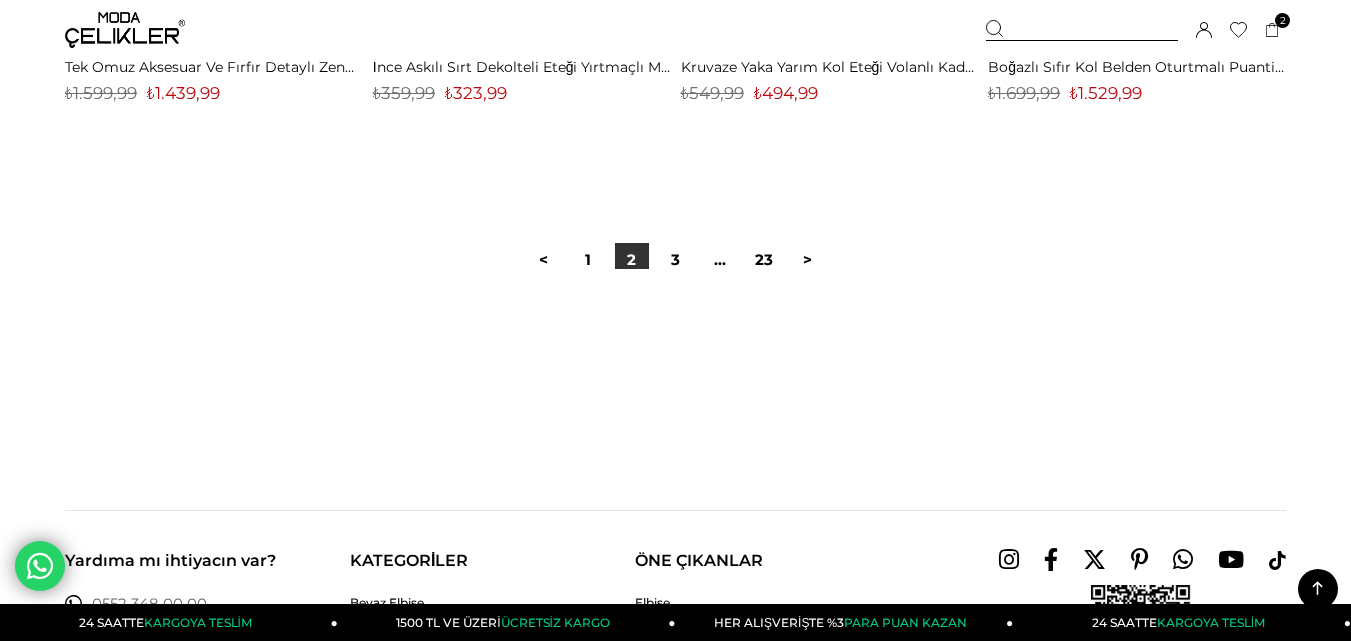 click at bounding box center (675, 333) 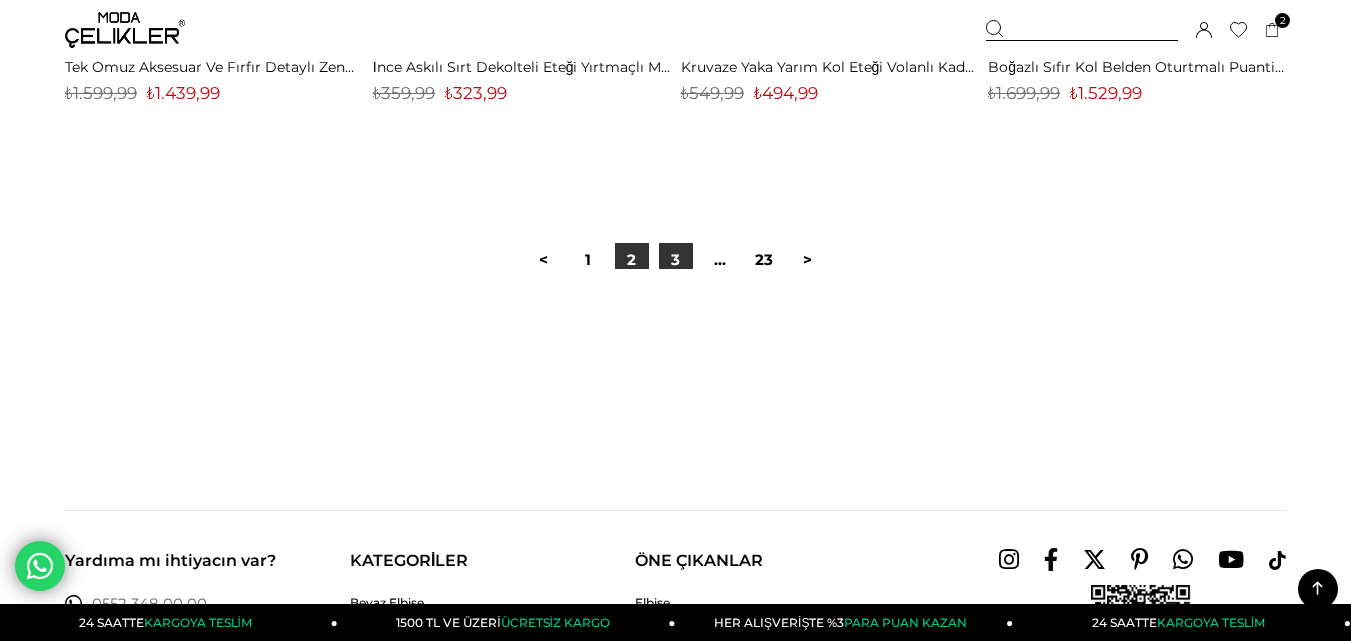 click on "3" at bounding box center [676, 260] 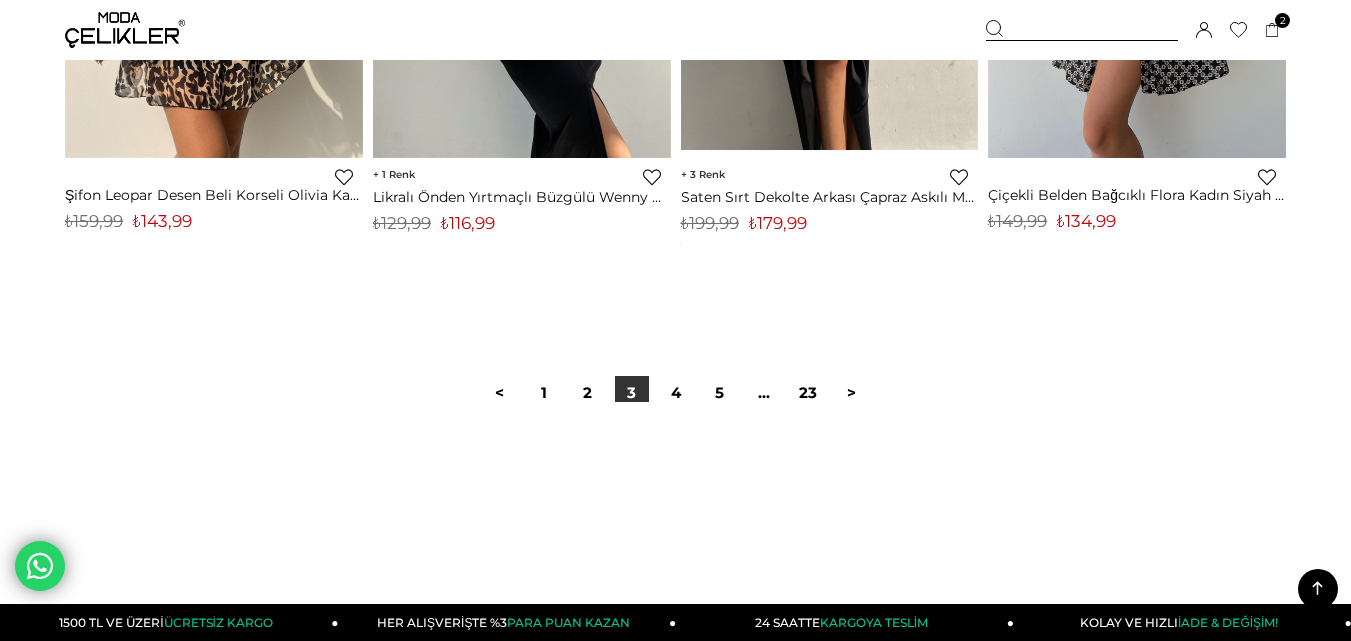 scroll, scrollTop: 11200, scrollLeft: 0, axis: vertical 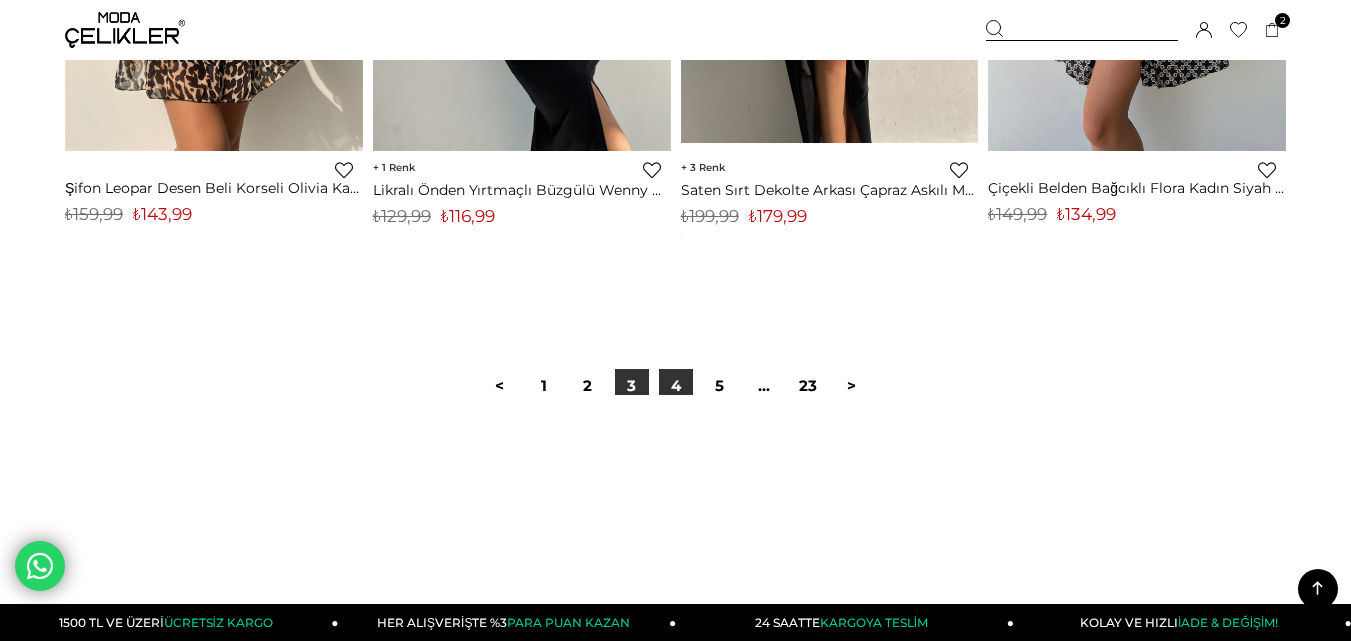 click on "4" at bounding box center [676, 386] 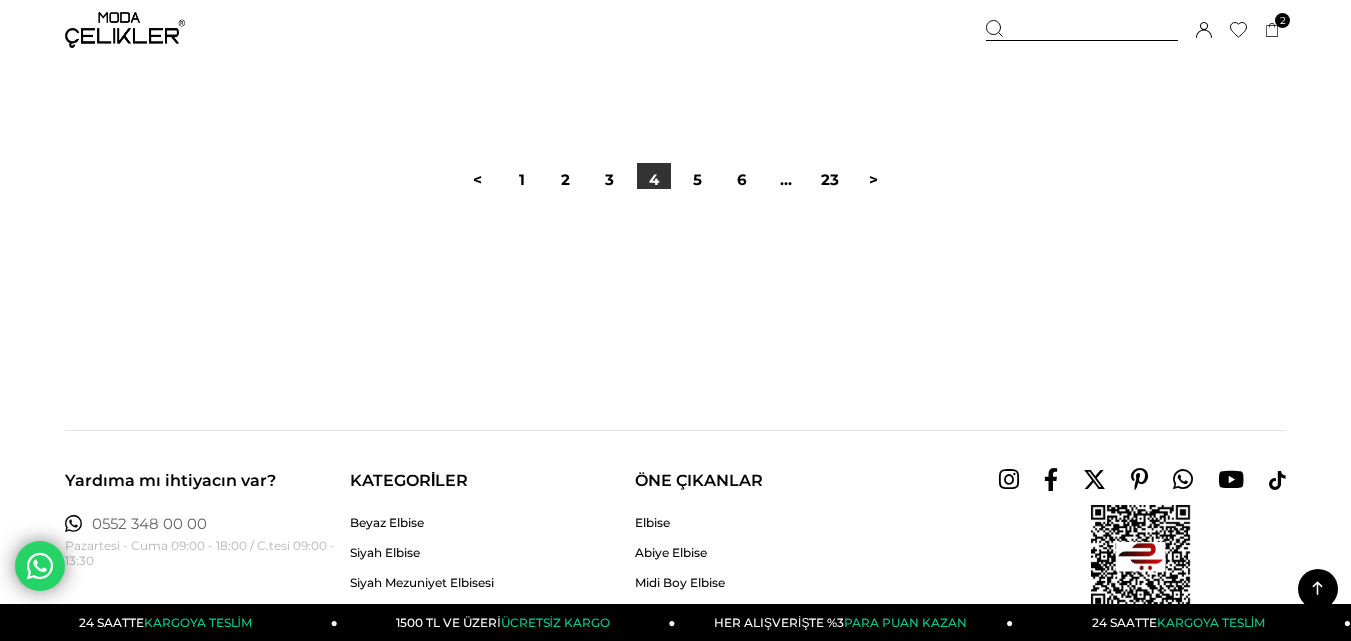 scroll, scrollTop: 11500, scrollLeft: 0, axis: vertical 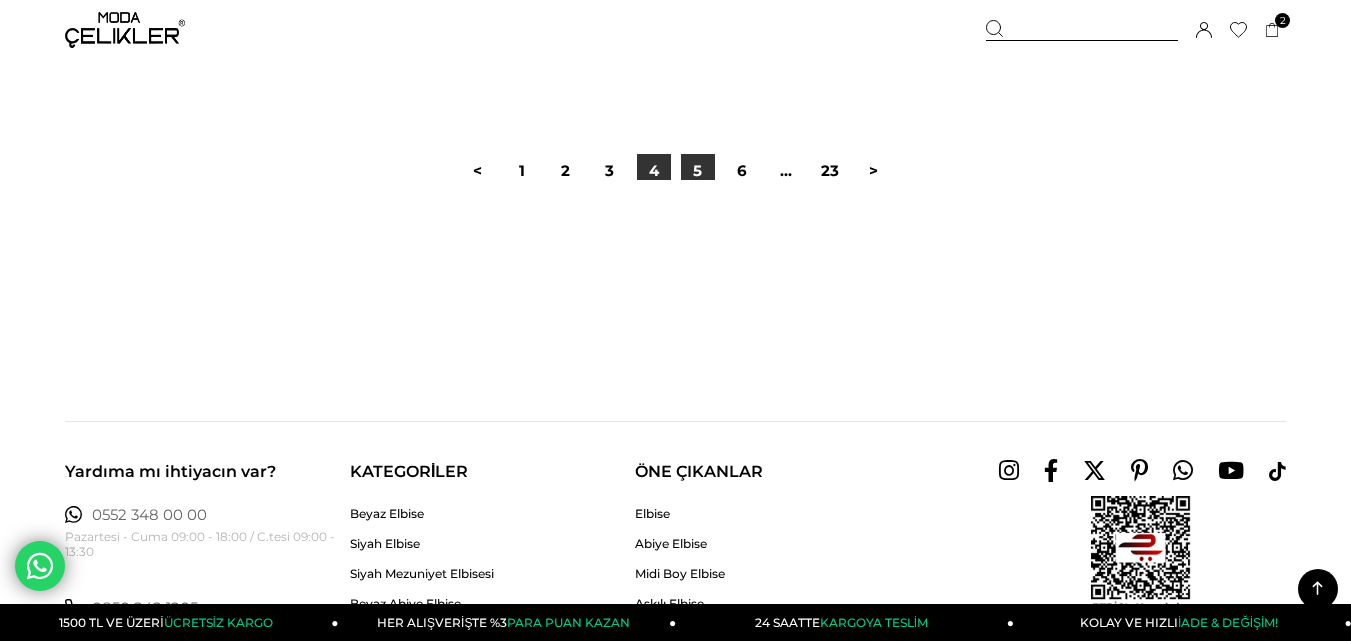 click on "5" at bounding box center [698, 171] 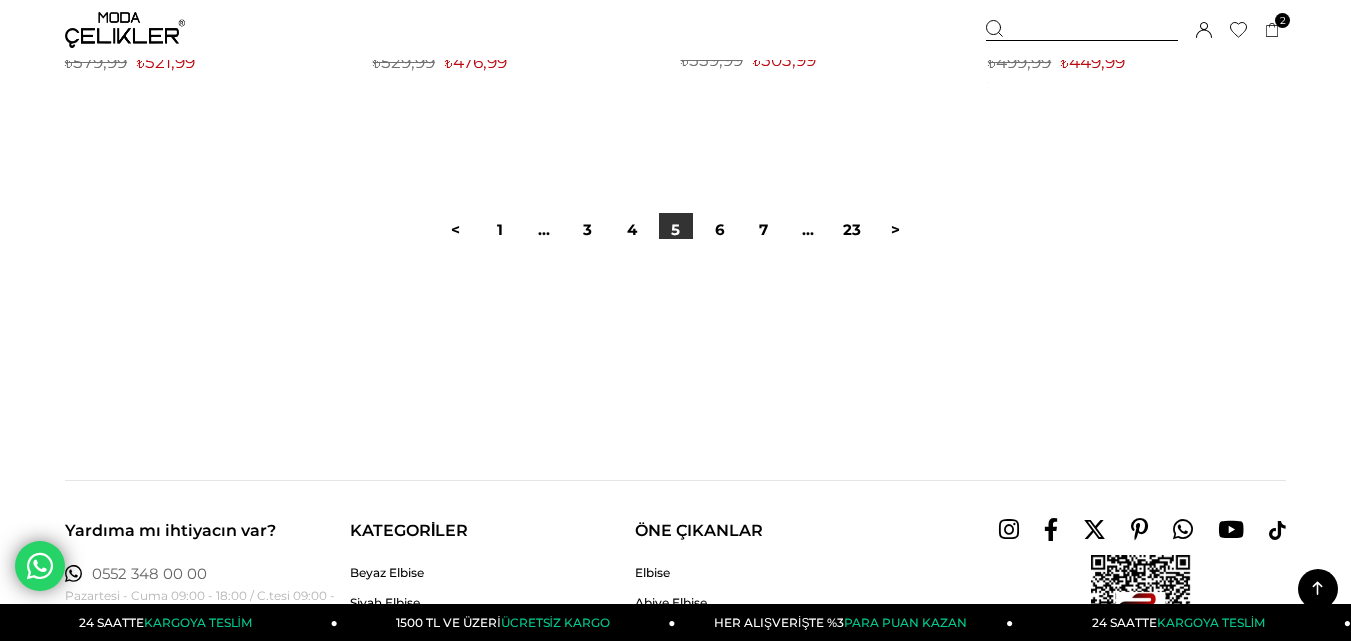 scroll, scrollTop: 11400, scrollLeft: 0, axis: vertical 